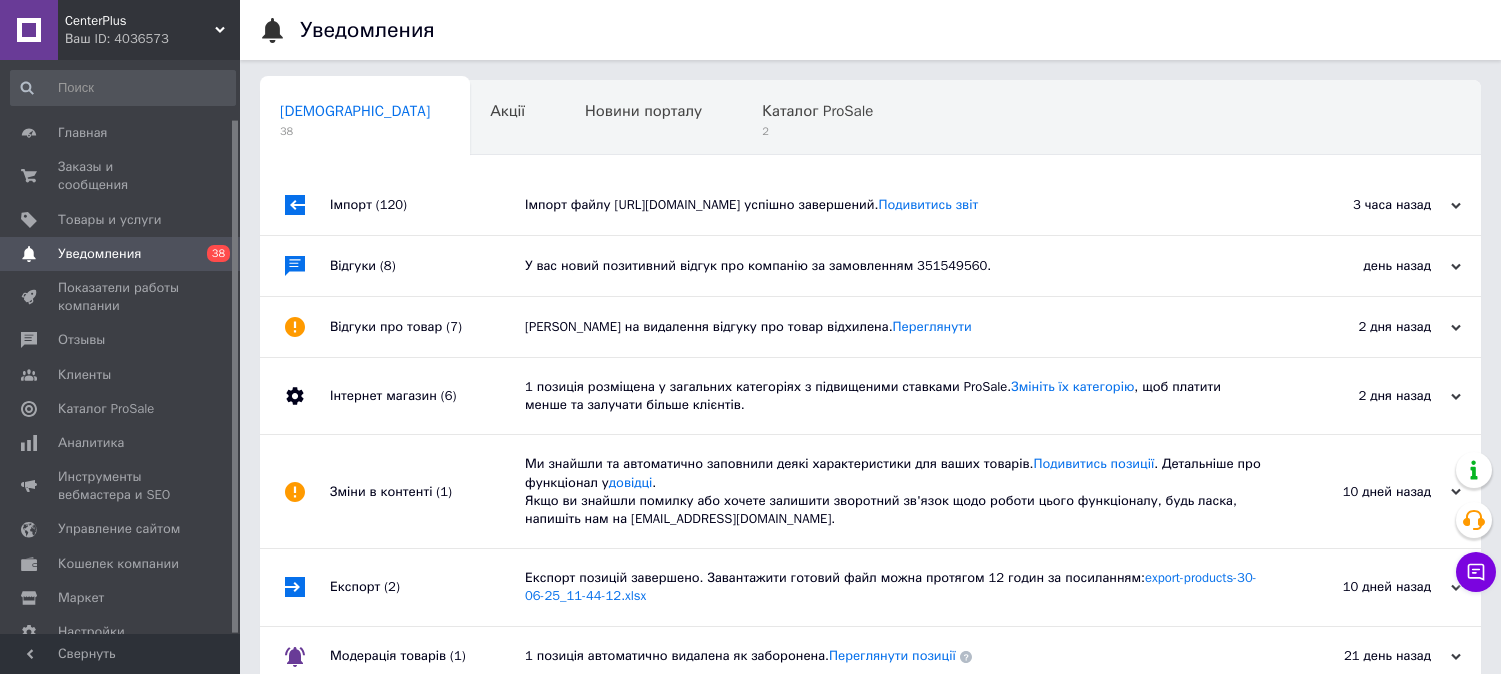 scroll, scrollTop: 0, scrollLeft: 0, axis: both 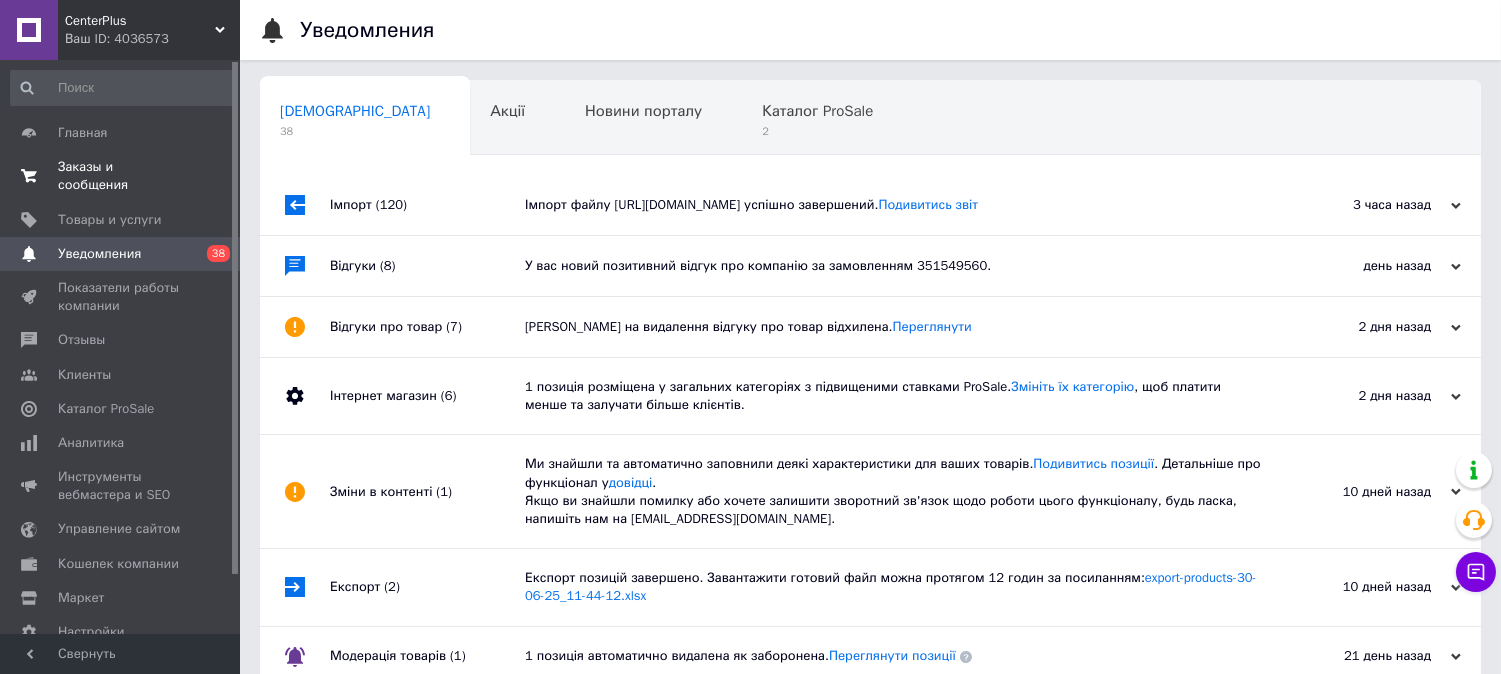 click on "Заказы и сообщения" at bounding box center (121, 176) 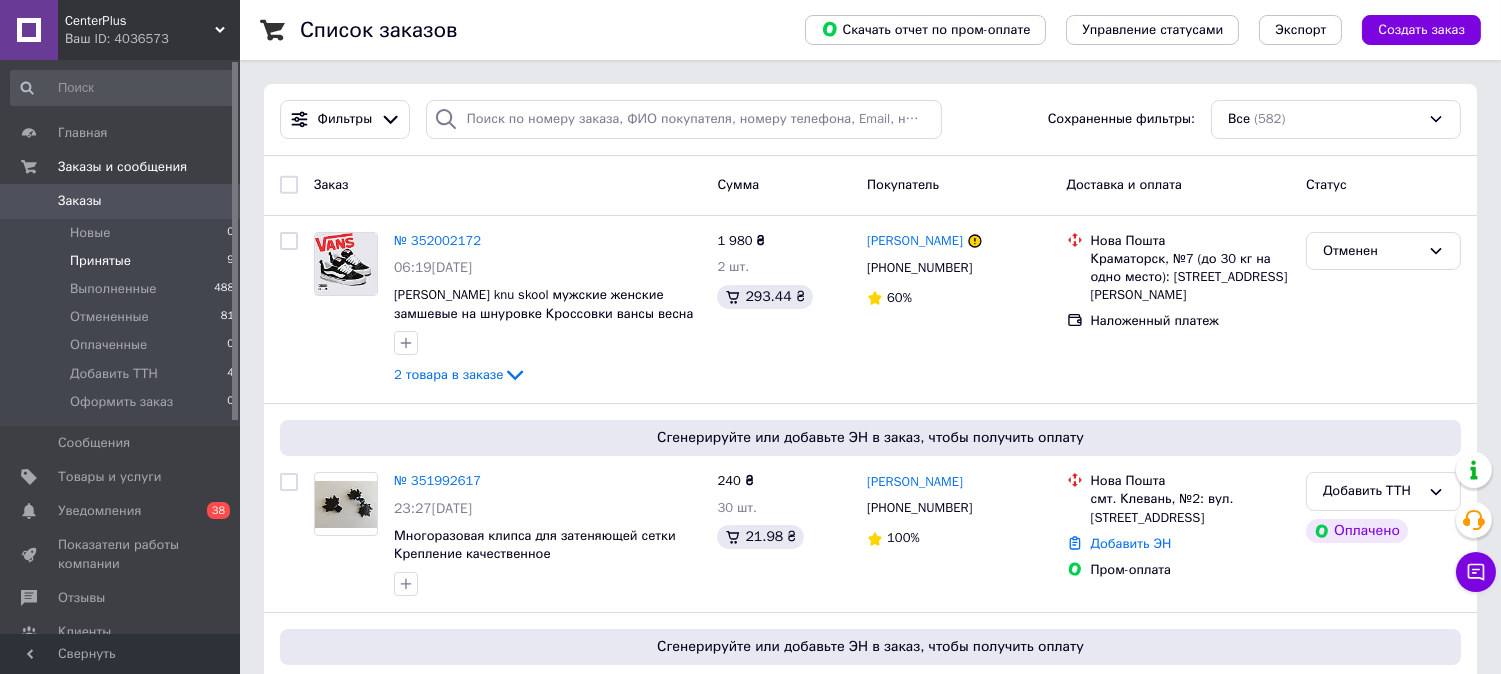 click on "Принятые" at bounding box center (100, 261) 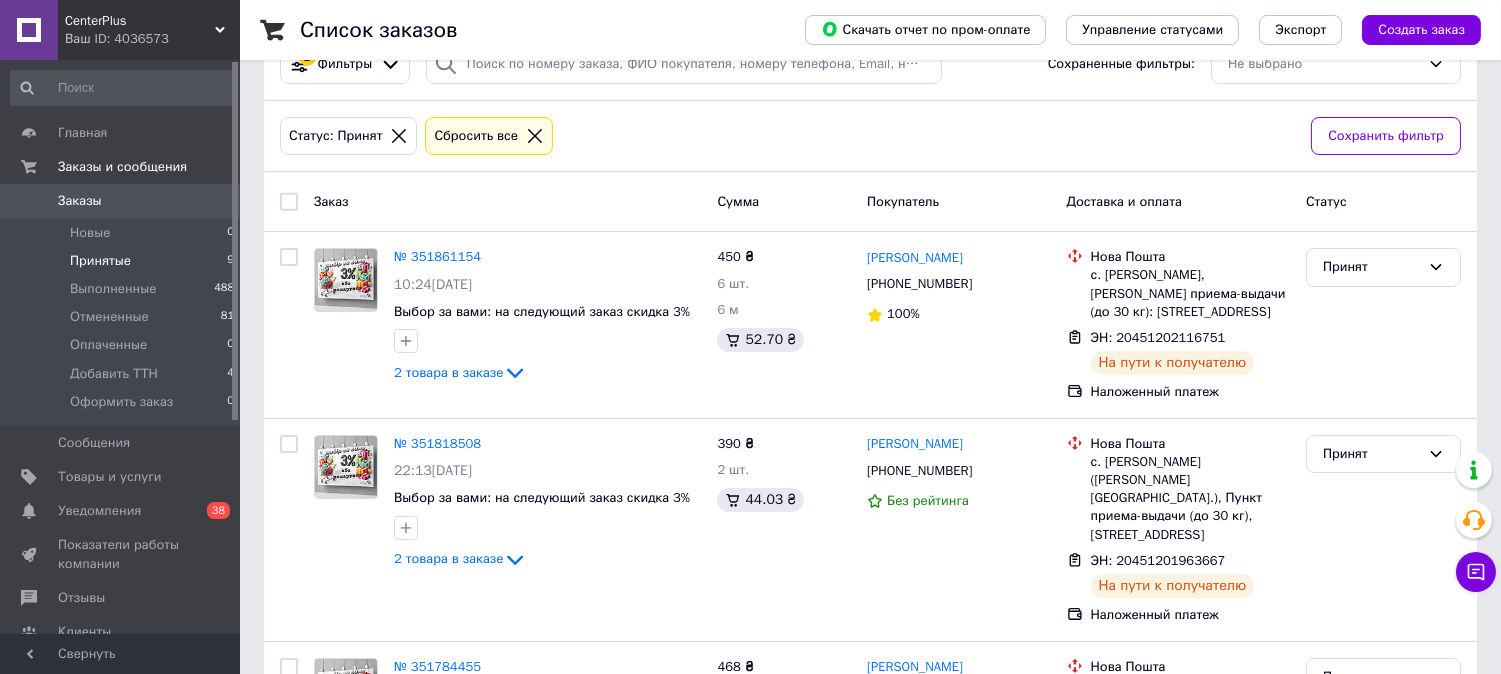scroll, scrollTop: 0, scrollLeft: 0, axis: both 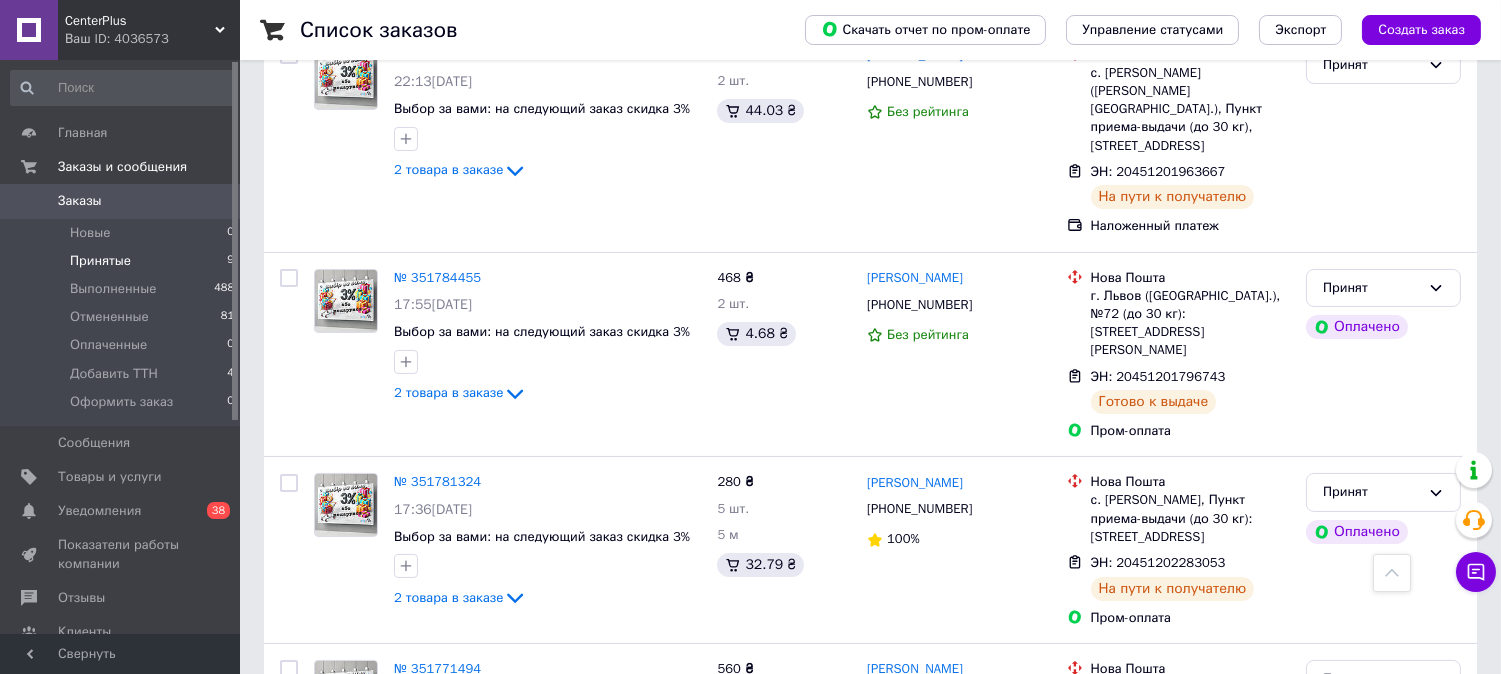 click on "Принятые" at bounding box center (100, 261) 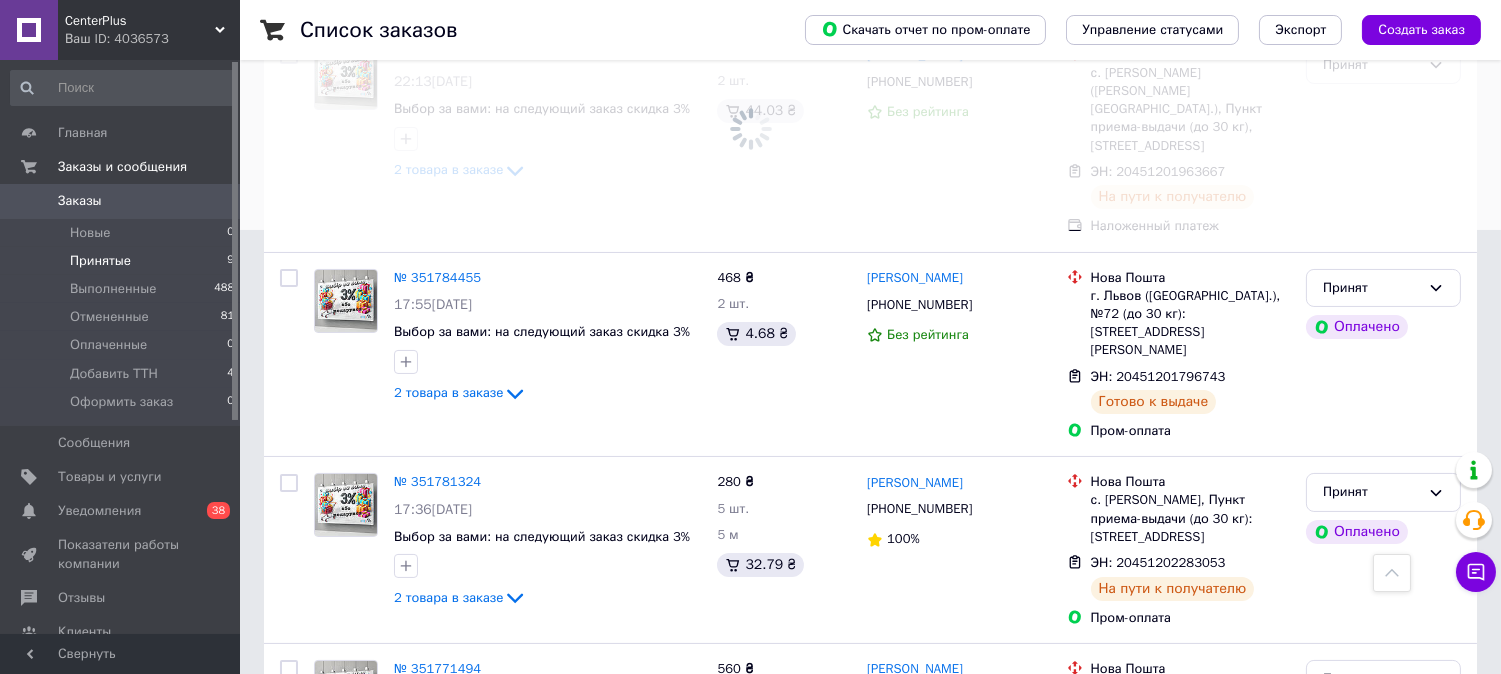 scroll, scrollTop: 0, scrollLeft: 0, axis: both 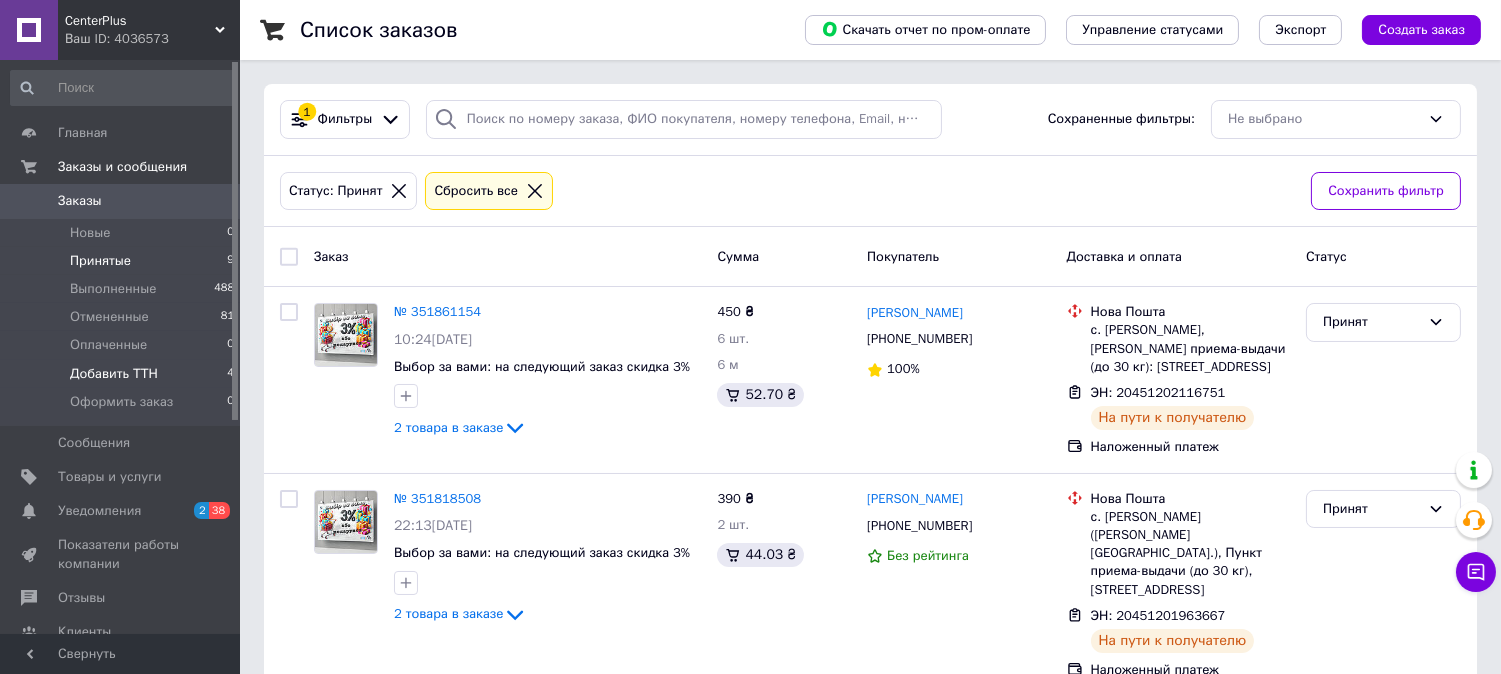 click on "Добавить ТТН" at bounding box center [114, 374] 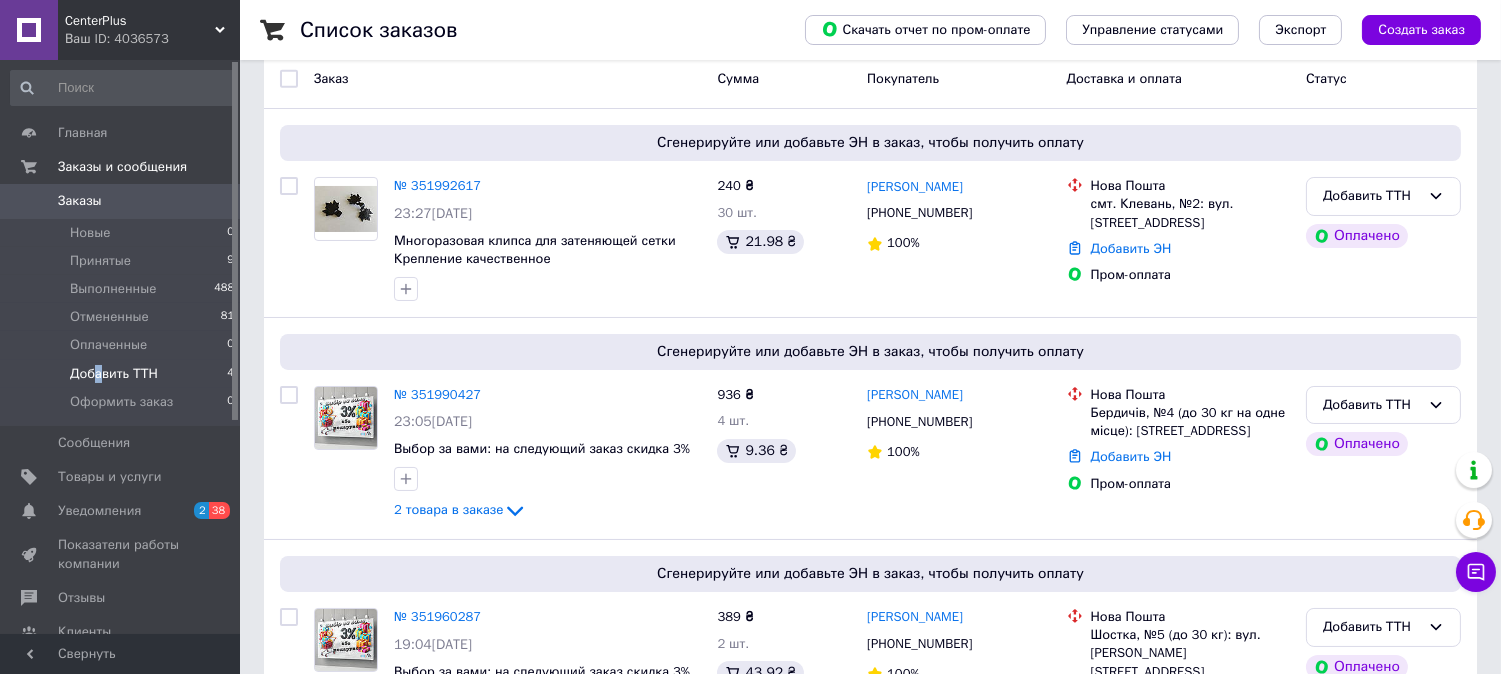 scroll, scrollTop: 511, scrollLeft: 0, axis: vertical 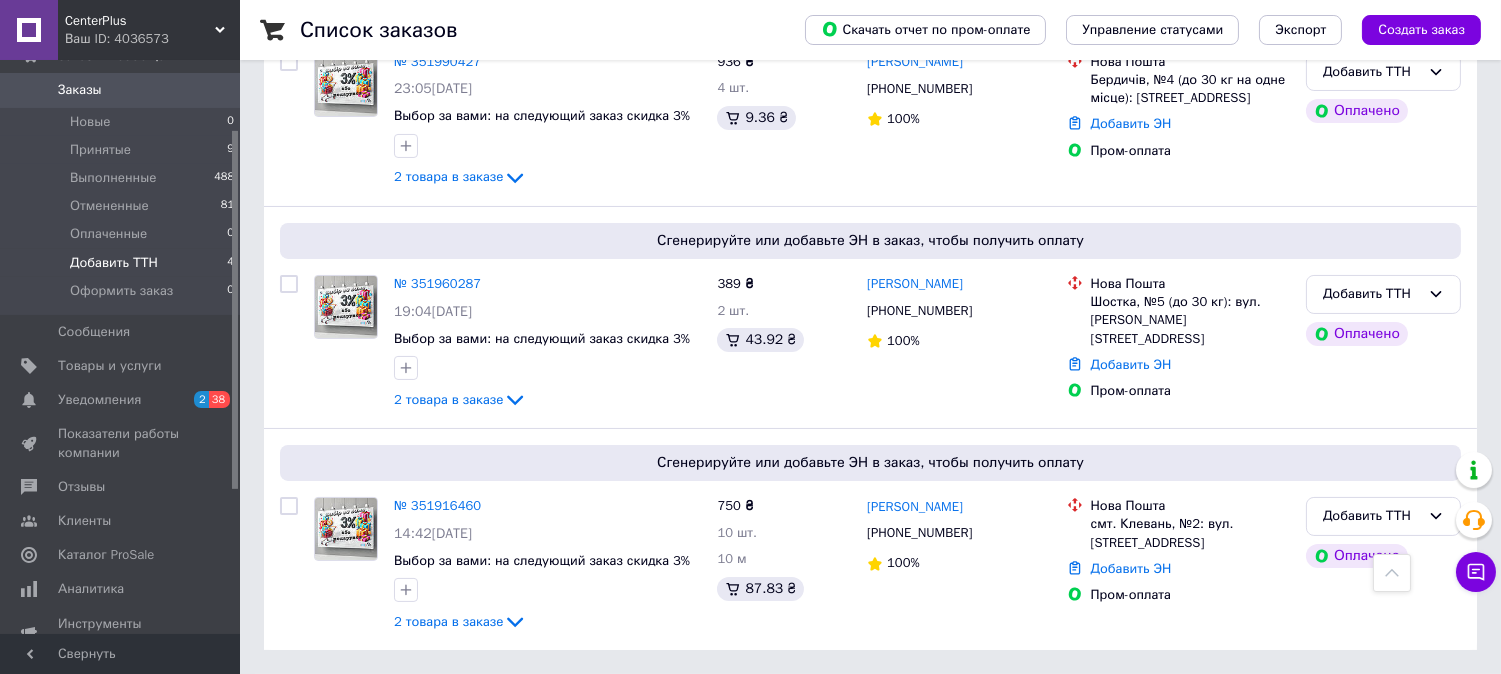 click on "Добавить ТТН" at bounding box center [114, 263] 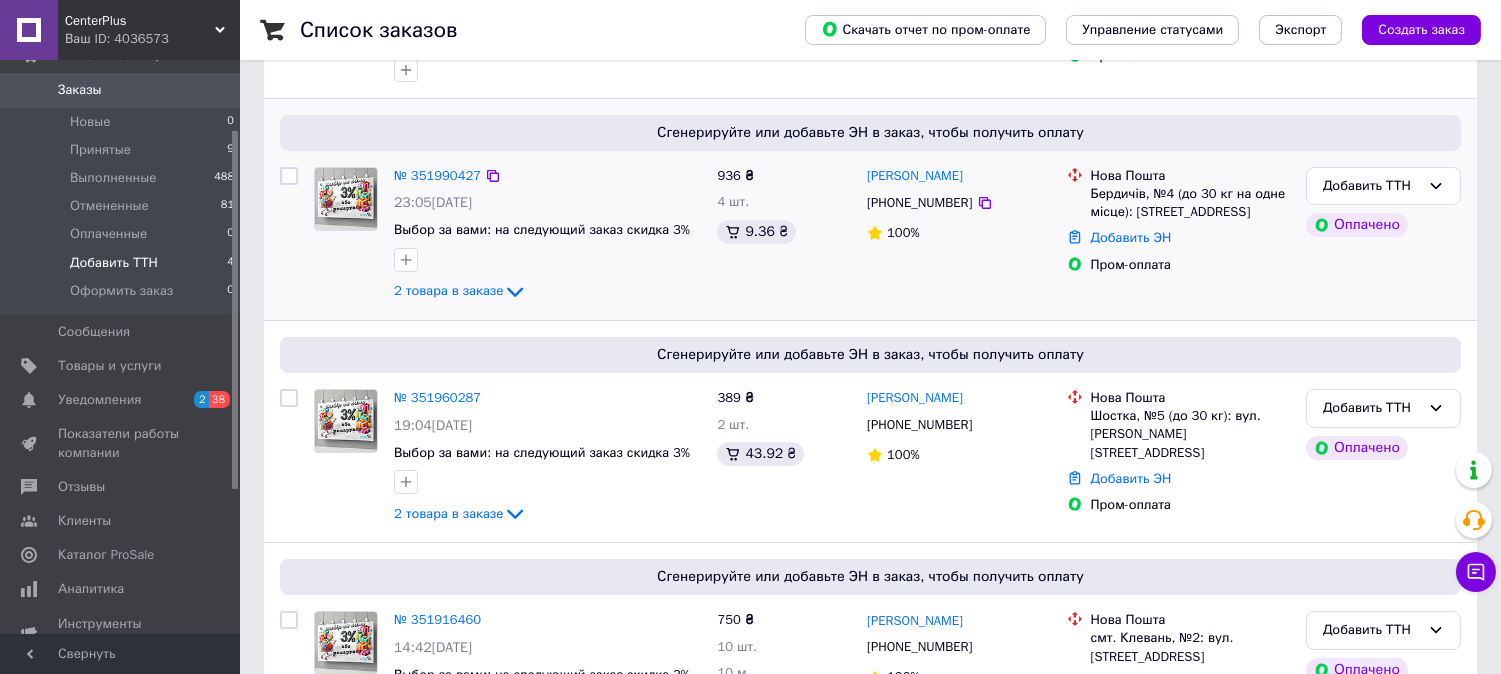 scroll, scrollTop: 511, scrollLeft: 0, axis: vertical 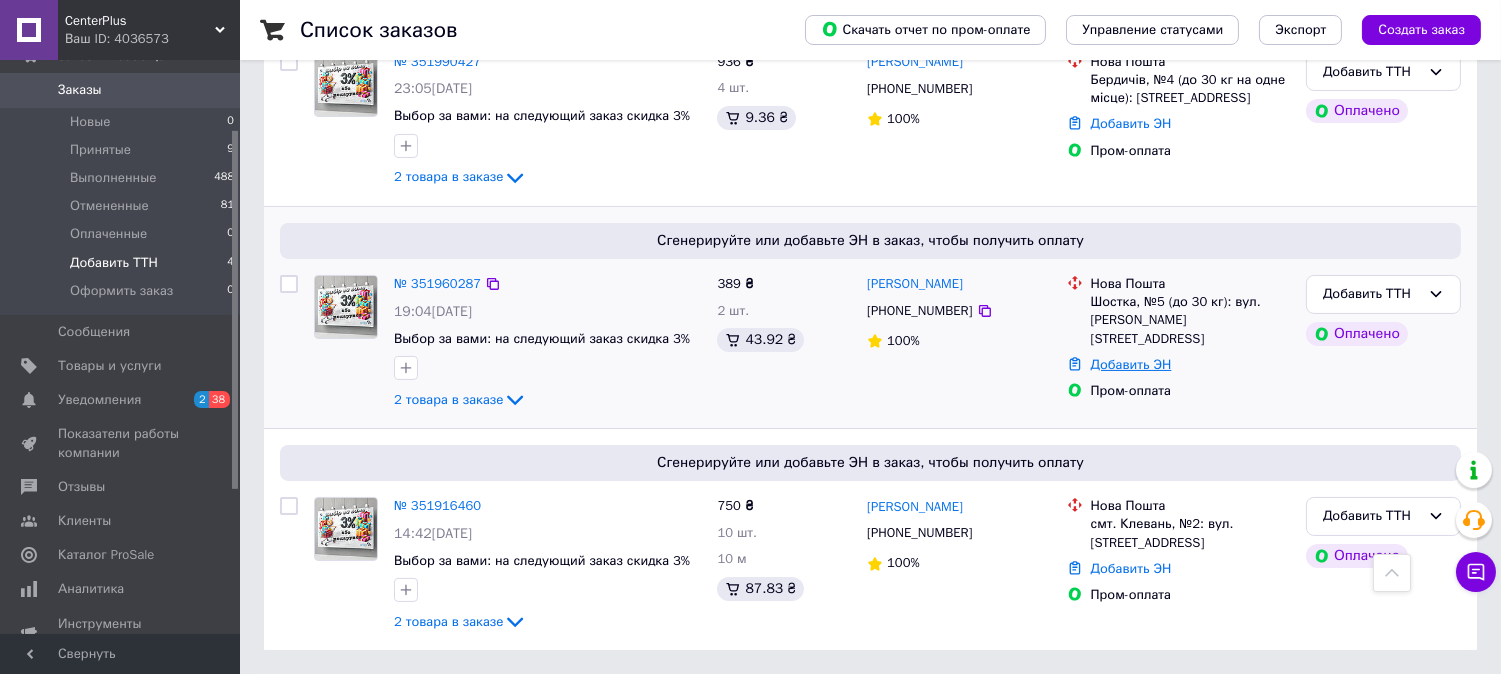 click on "Добавить ЭН" at bounding box center [1131, 364] 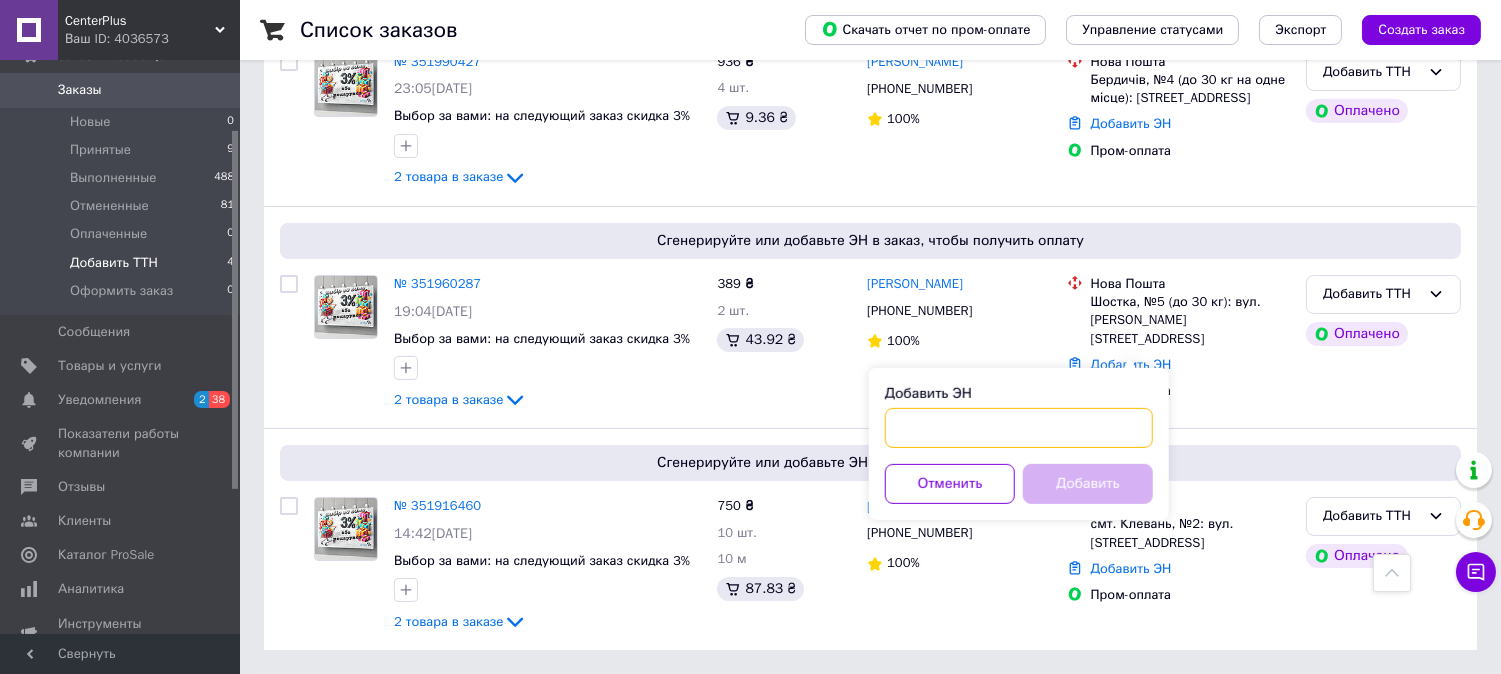 click on "Добавить ЭН" at bounding box center (1019, 428) 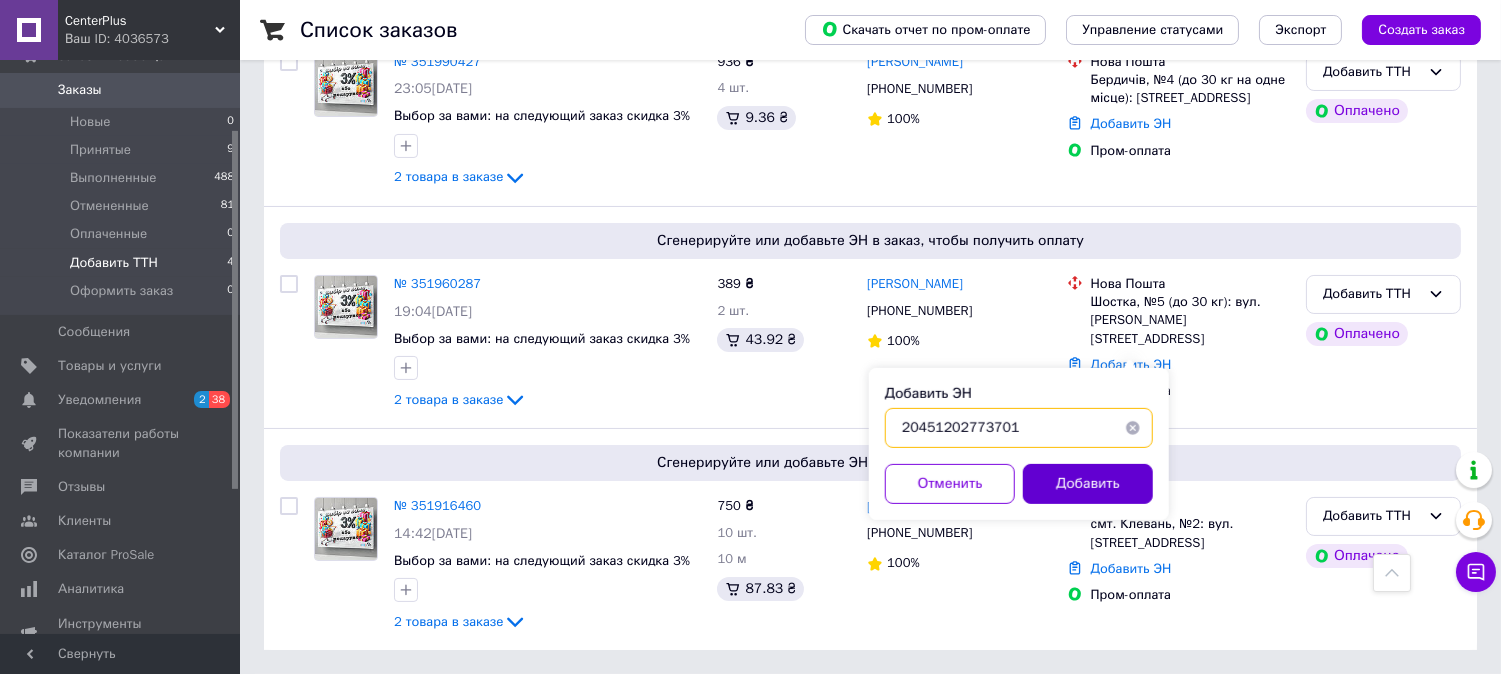 type on "20451202773701" 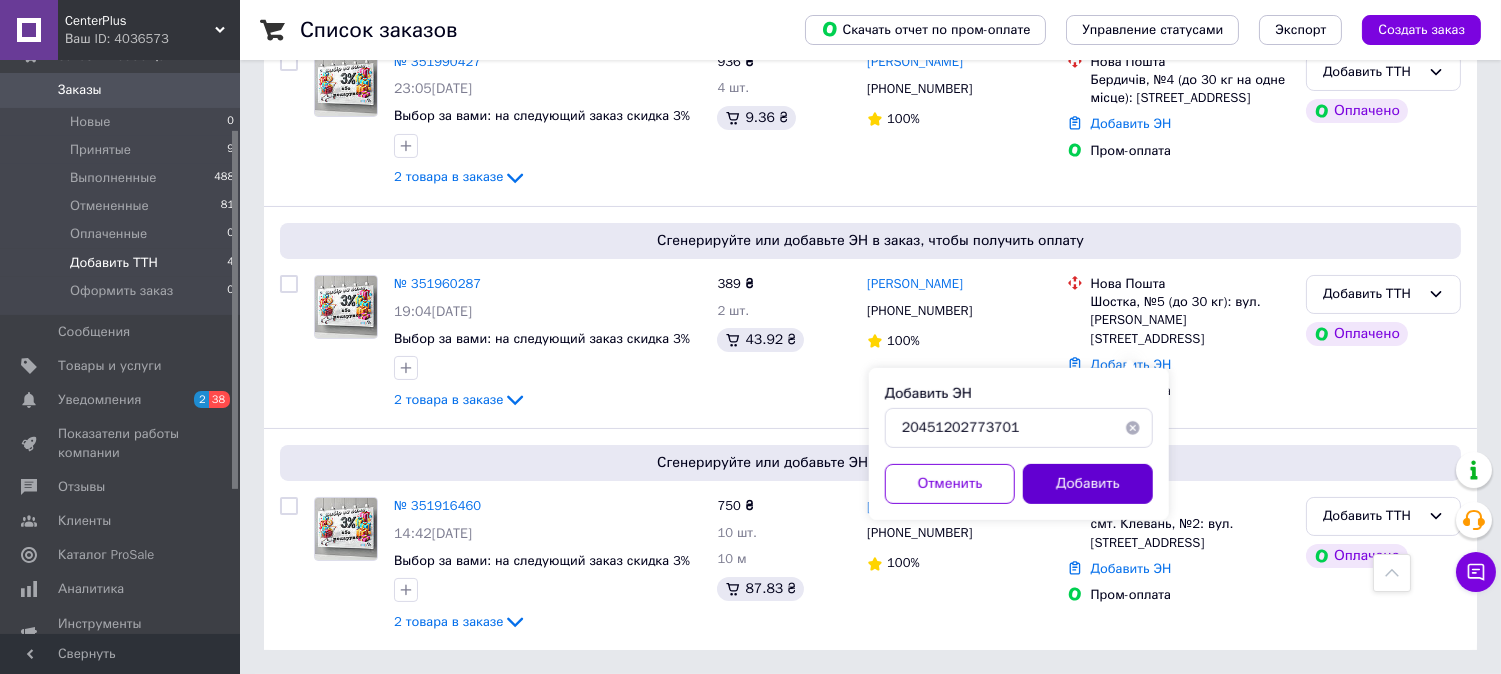 click on "Добавить" at bounding box center [1088, 484] 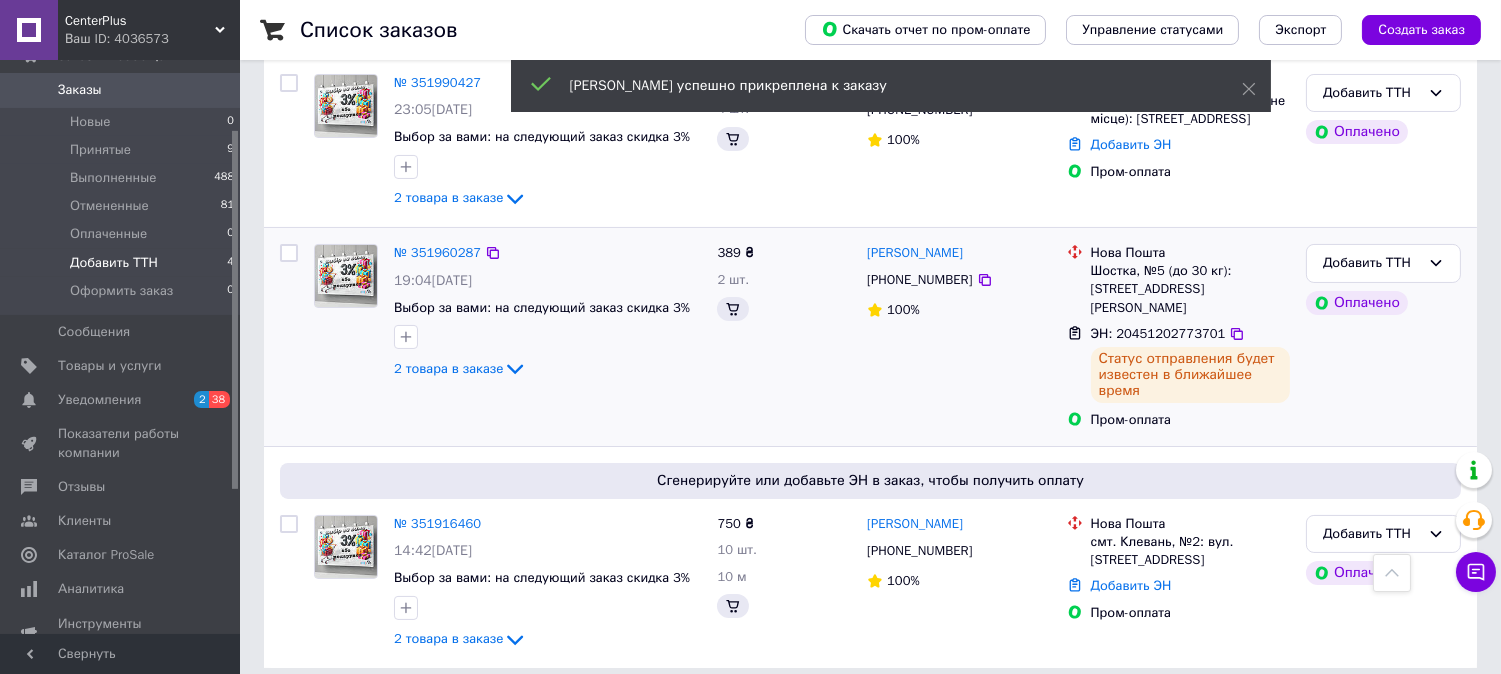 scroll, scrollTop: 511, scrollLeft: 0, axis: vertical 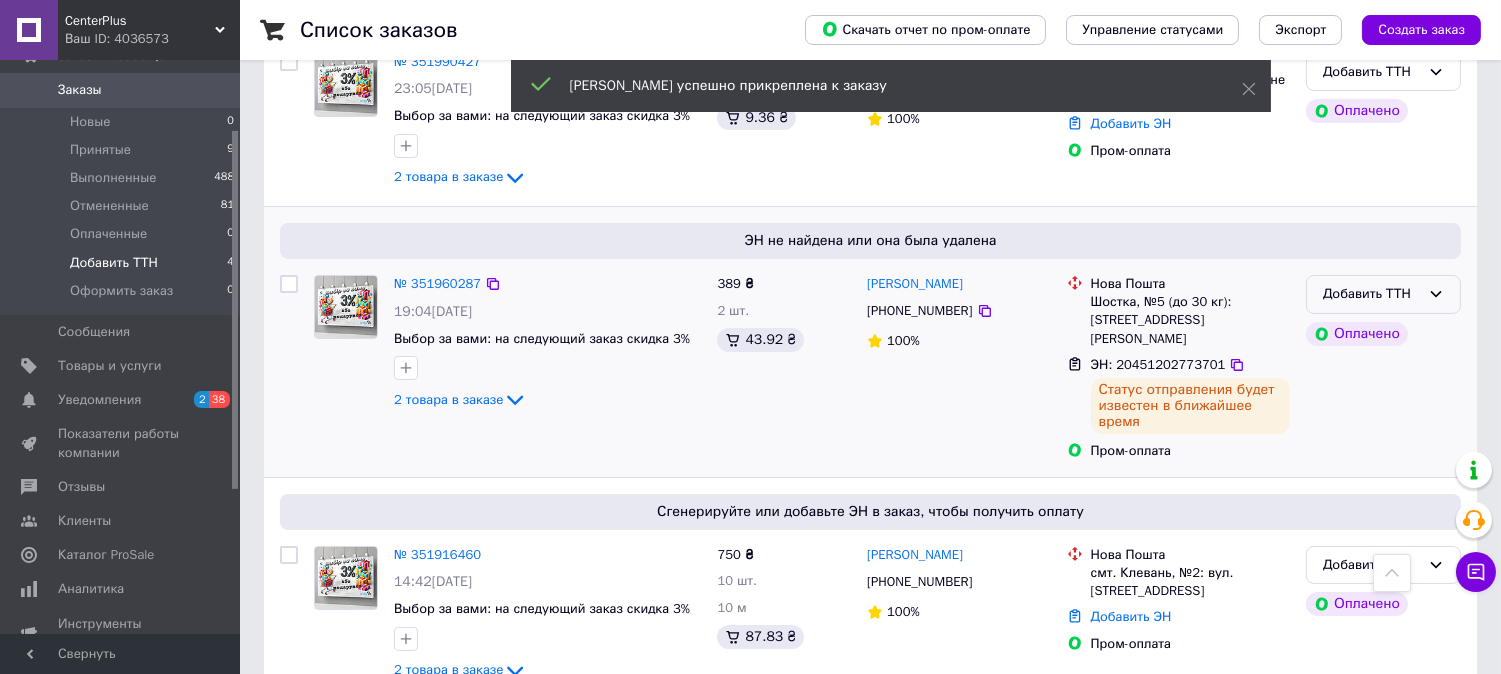 click on "Добавить ТТН" at bounding box center (1371, 294) 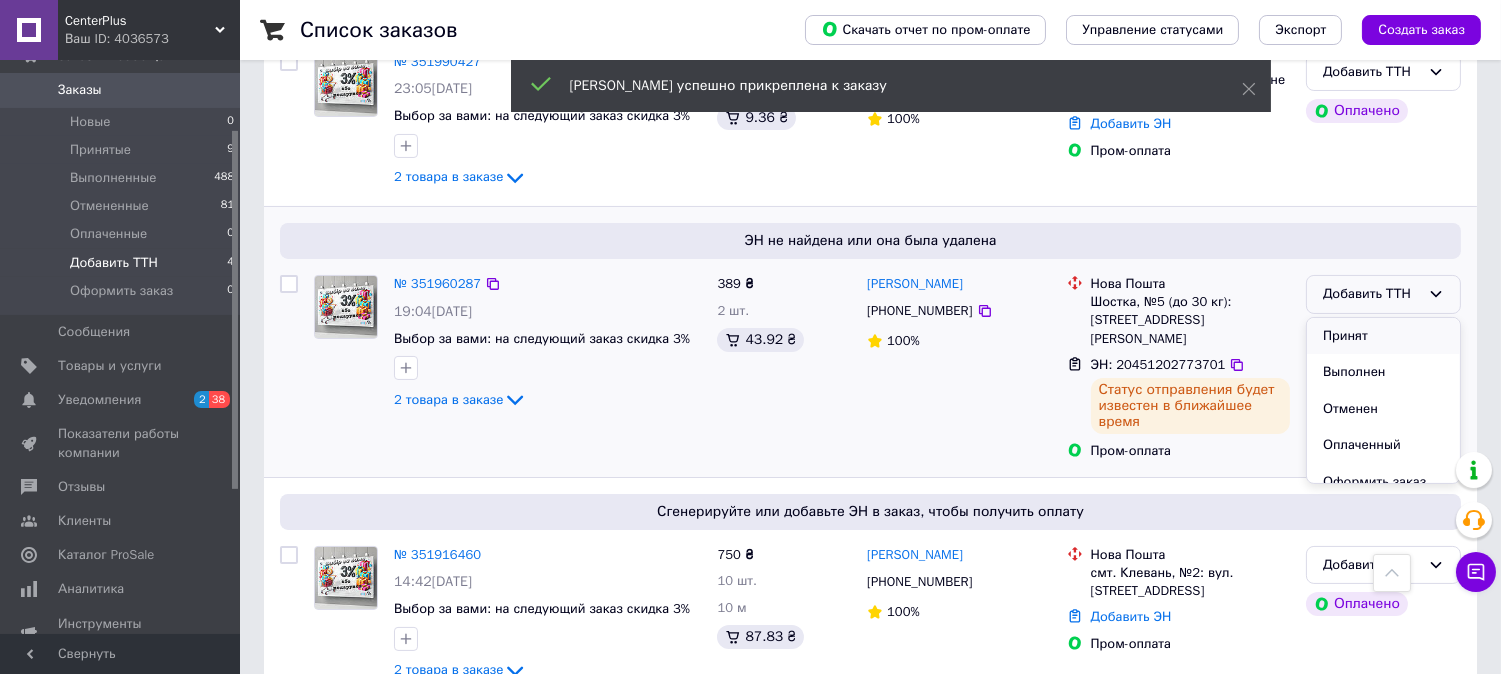 click on "Принят" at bounding box center (1383, 336) 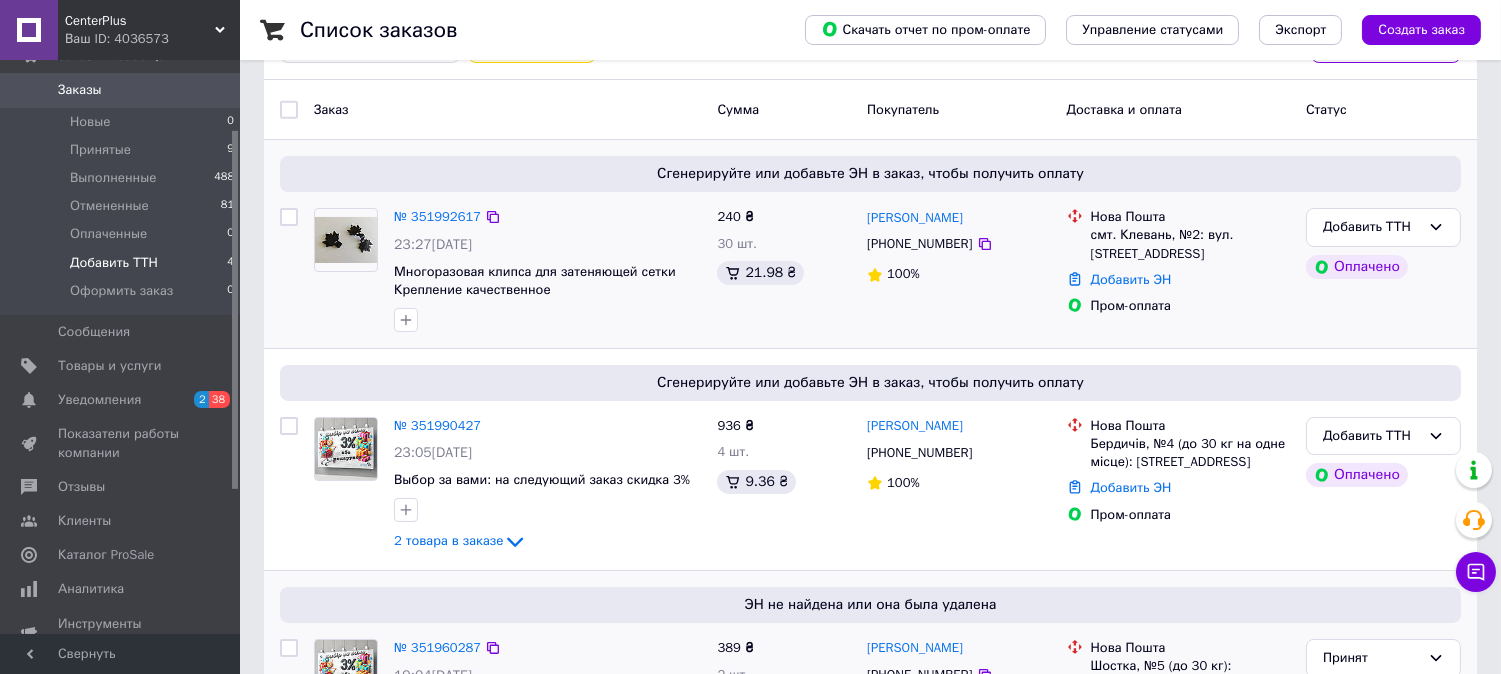 scroll, scrollTop: 0, scrollLeft: 0, axis: both 